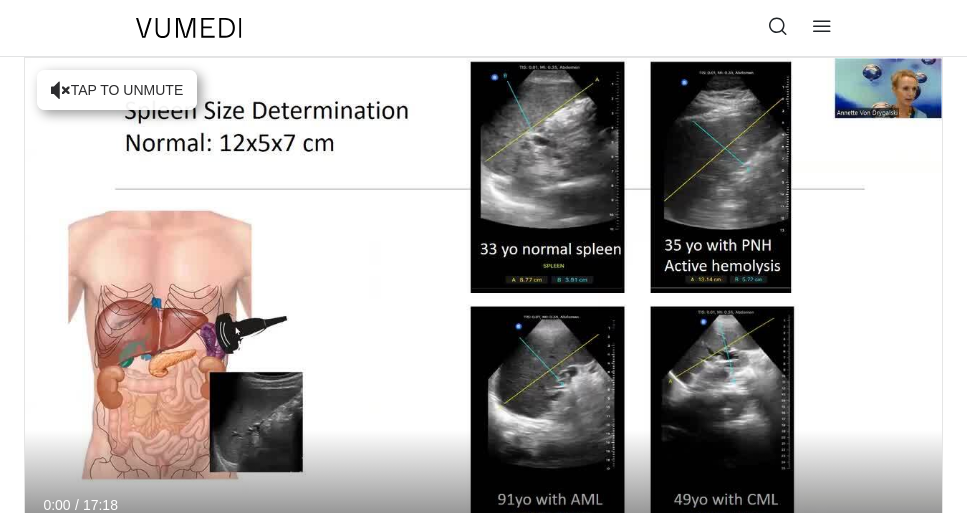scroll, scrollTop: 57, scrollLeft: 0, axis: vertical 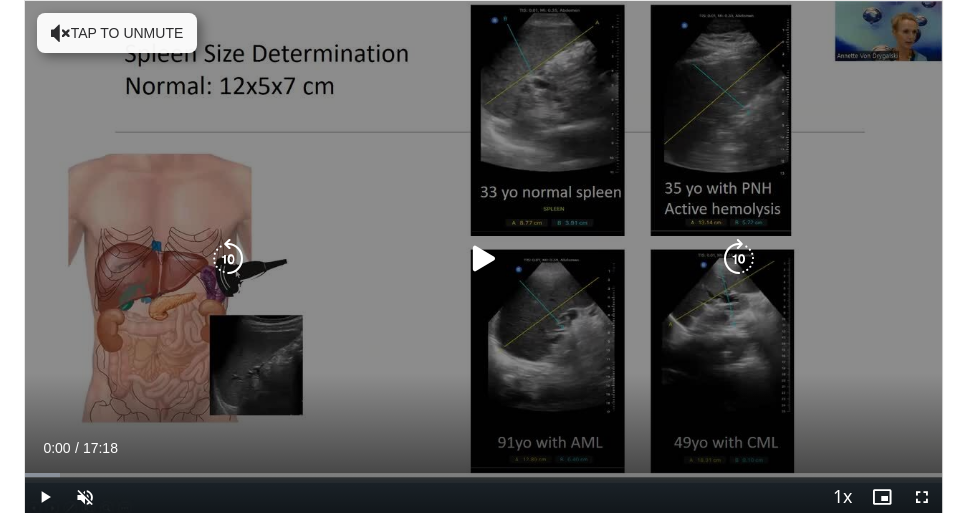 click on "Tap to unmute" at bounding box center (117, 33) 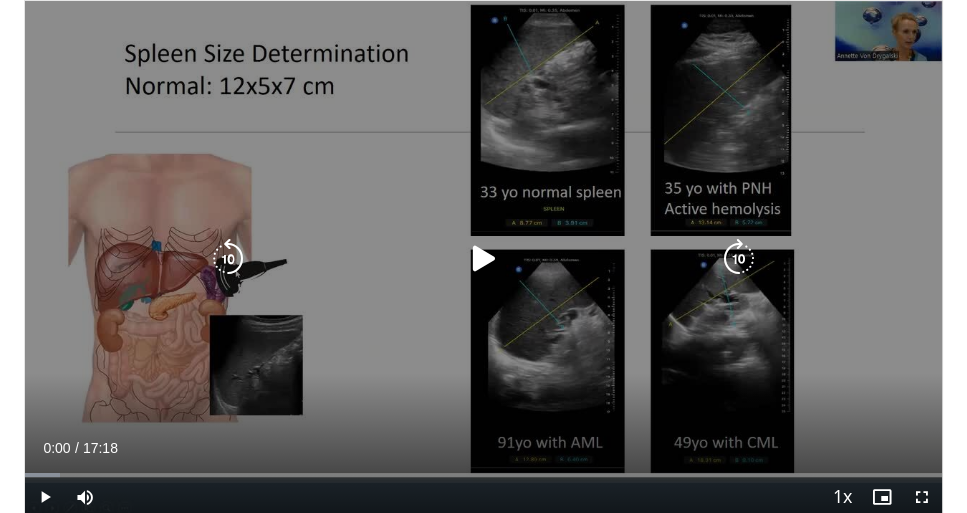 click on "10 seconds
Tap to unmute" at bounding box center [483, 259] 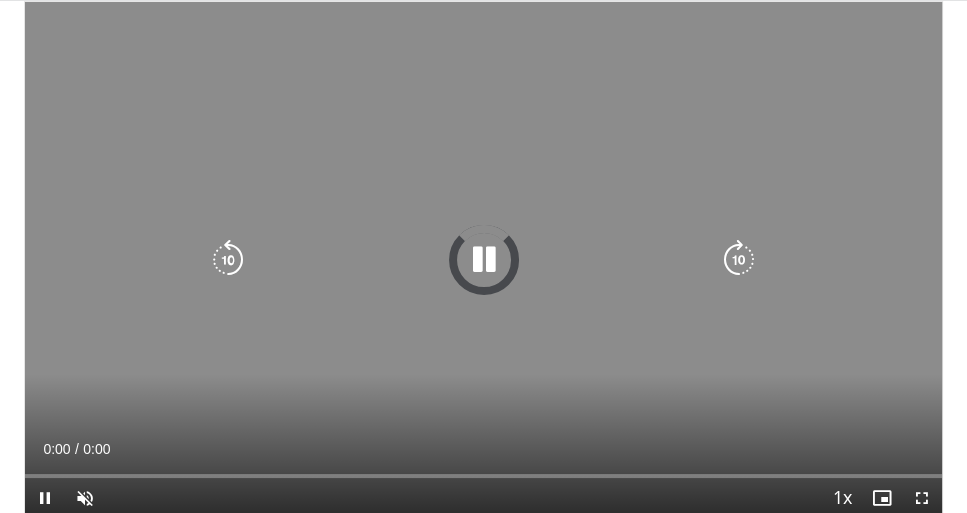scroll, scrollTop: 57, scrollLeft: 0, axis: vertical 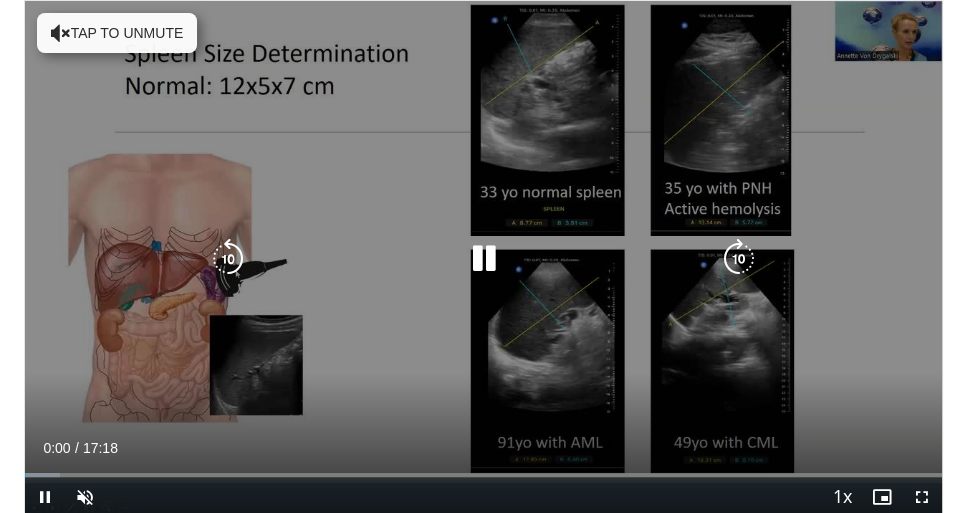 click on "Tap to unmute" at bounding box center (117, 33) 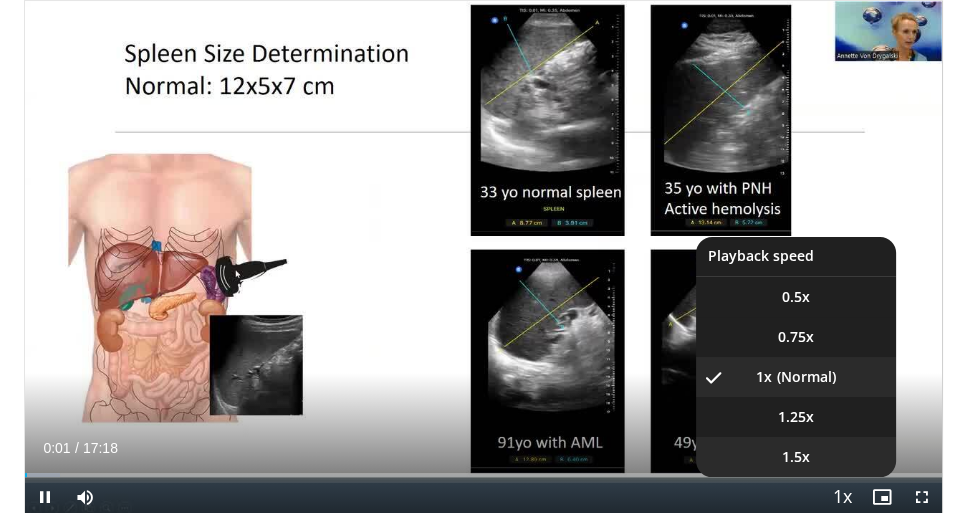 click on "1.5x" at bounding box center (796, 457) 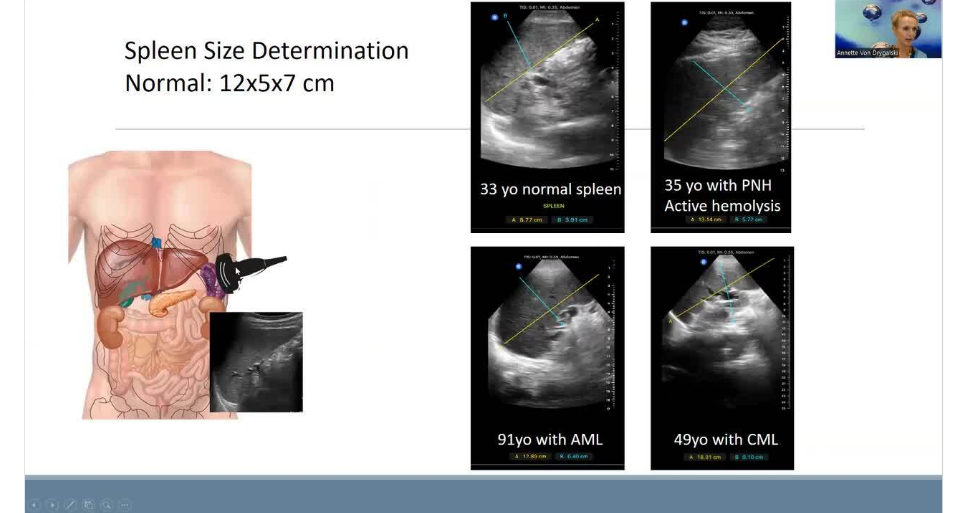 click on "**********" at bounding box center [483, 1734] 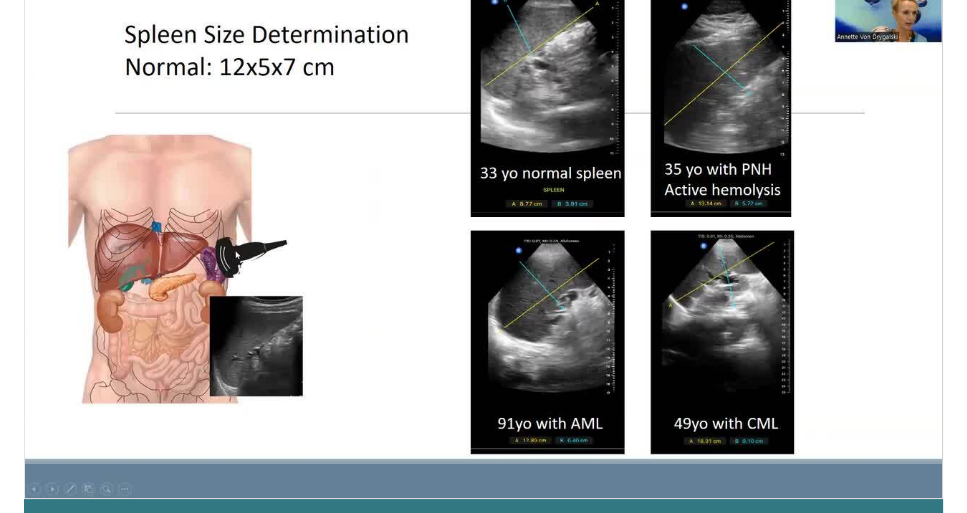 scroll, scrollTop: 73, scrollLeft: 0, axis: vertical 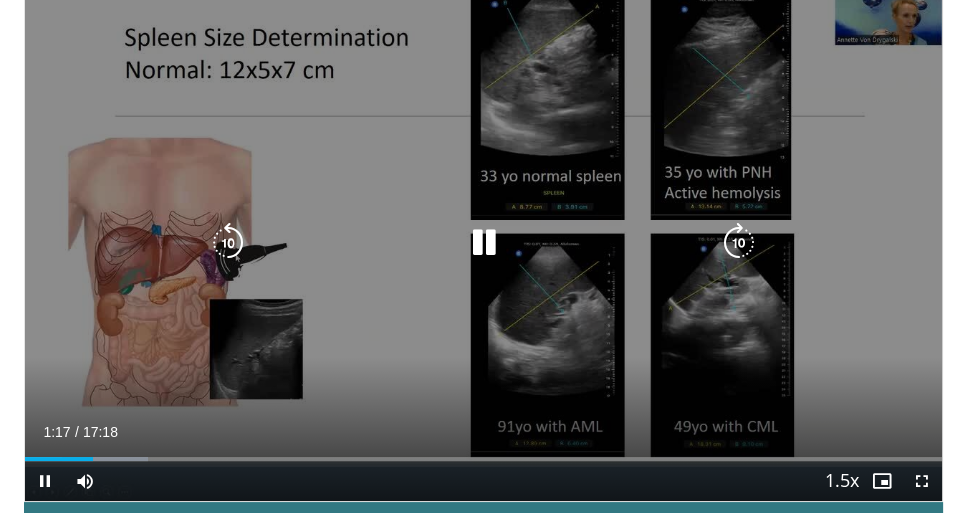 click on "20 seconds
Tap to unmute" at bounding box center [483, 243] 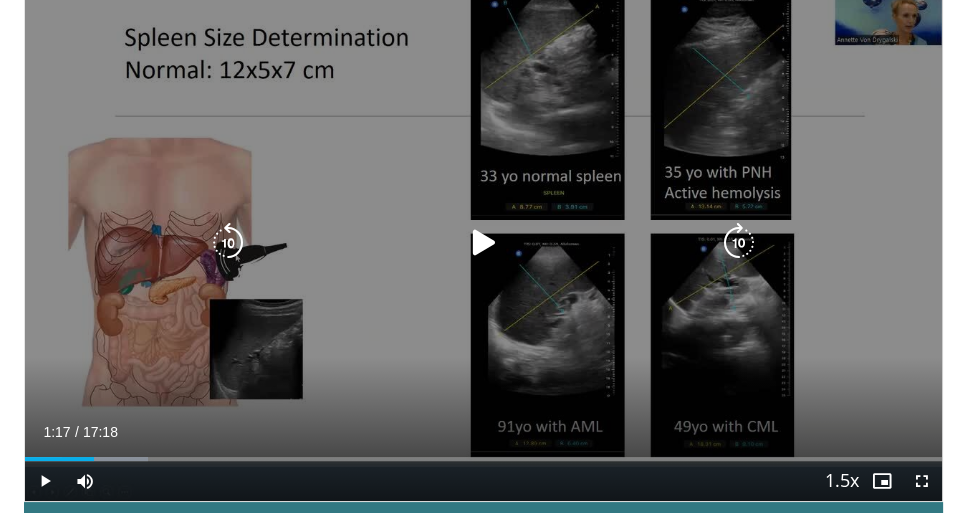 click at bounding box center (484, 243) 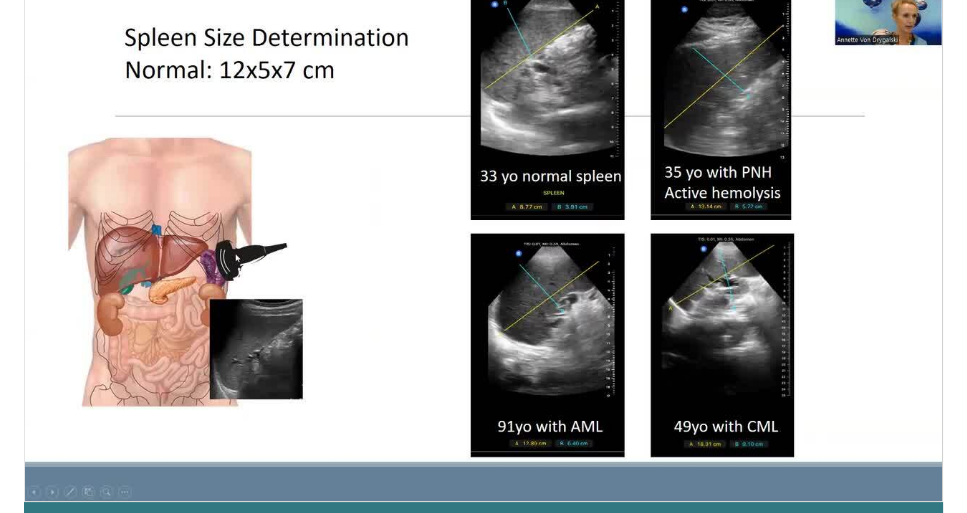 type 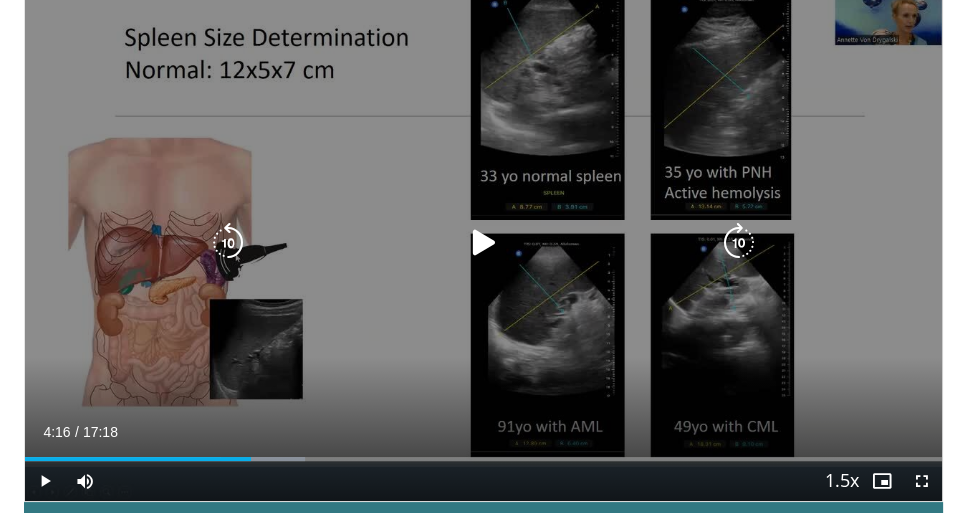 click at bounding box center (484, 243) 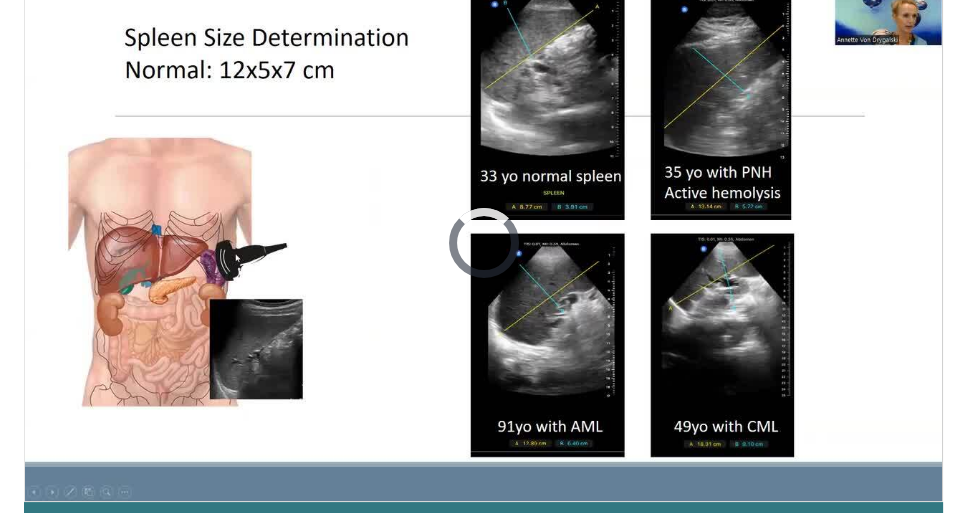 click on "**********" at bounding box center [483, 1721] 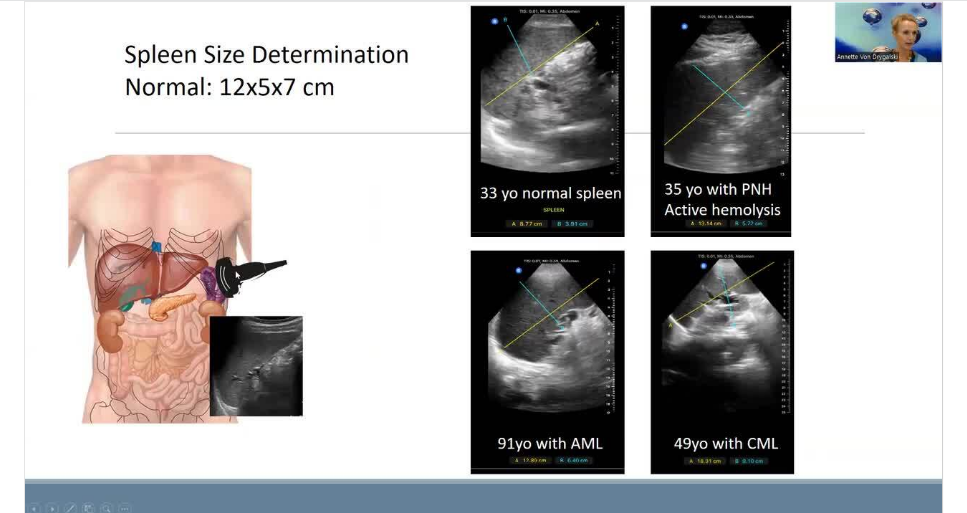 scroll, scrollTop: 57, scrollLeft: 0, axis: vertical 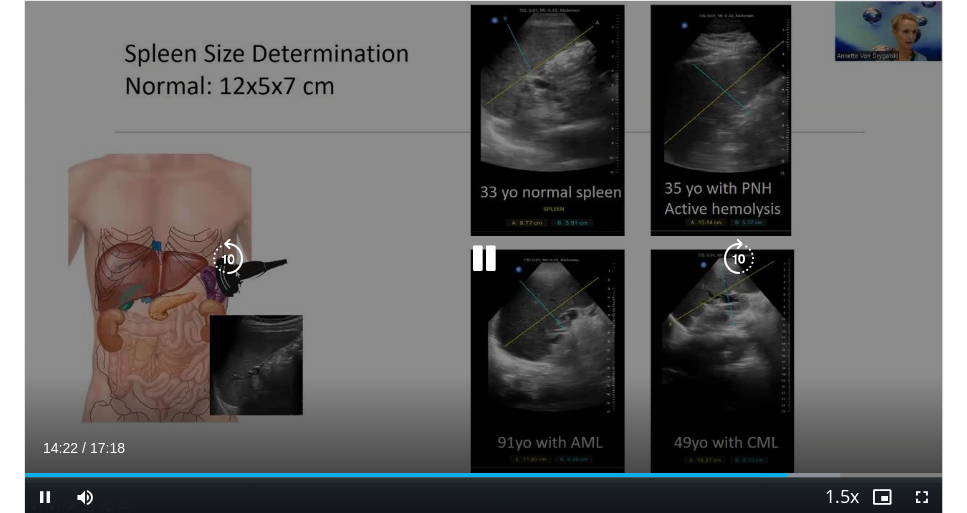 click on "70 seconds
Tap to unmute" at bounding box center (483, 259) 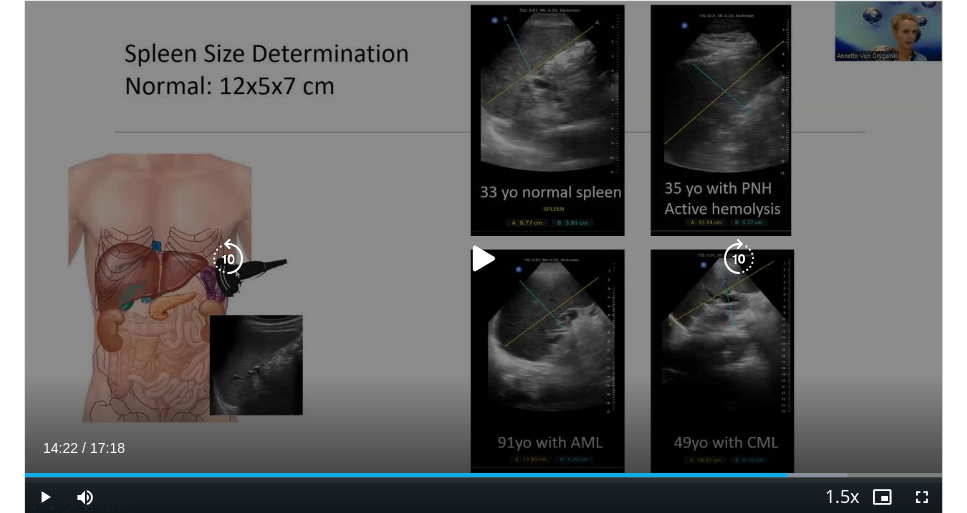 click at bounding box center [484, 259] 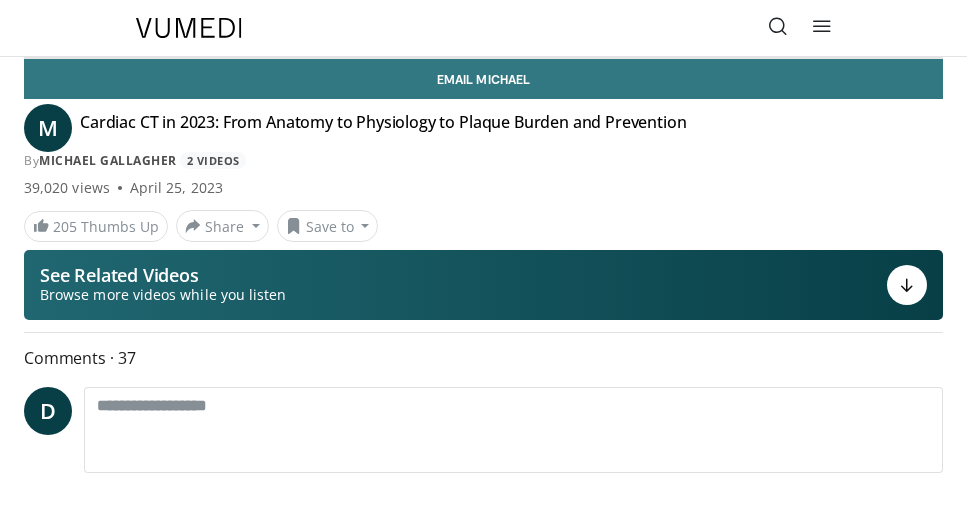 scroll, scrollTop: 0, scrollLeft: 0, axis: both 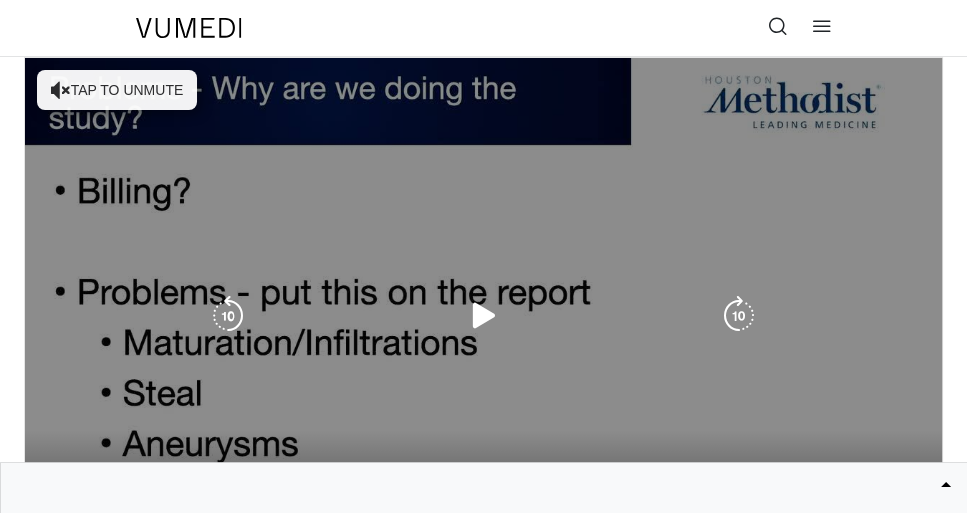 click on "Tap to unmute" at bounding box center (117, 90) 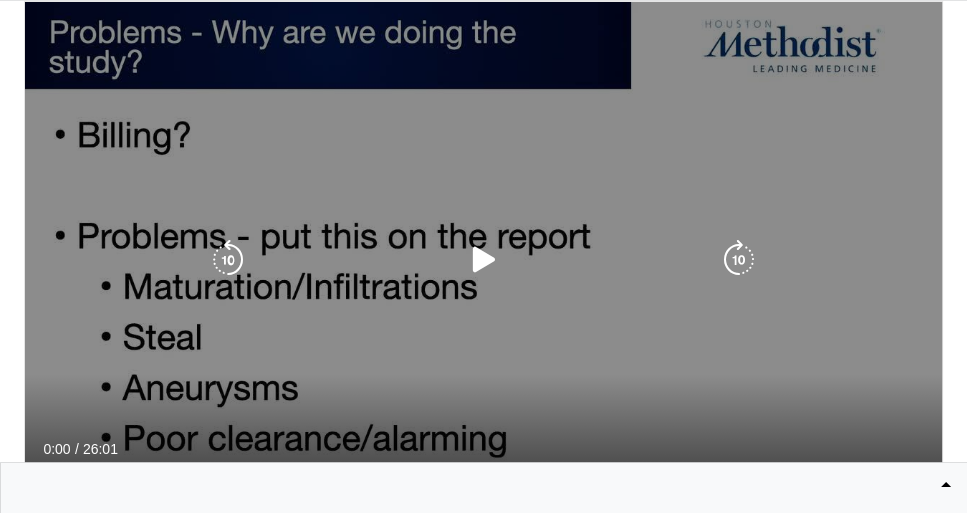 scroll, scrollTop: 57, scrollLeft: 0, axis: vertical 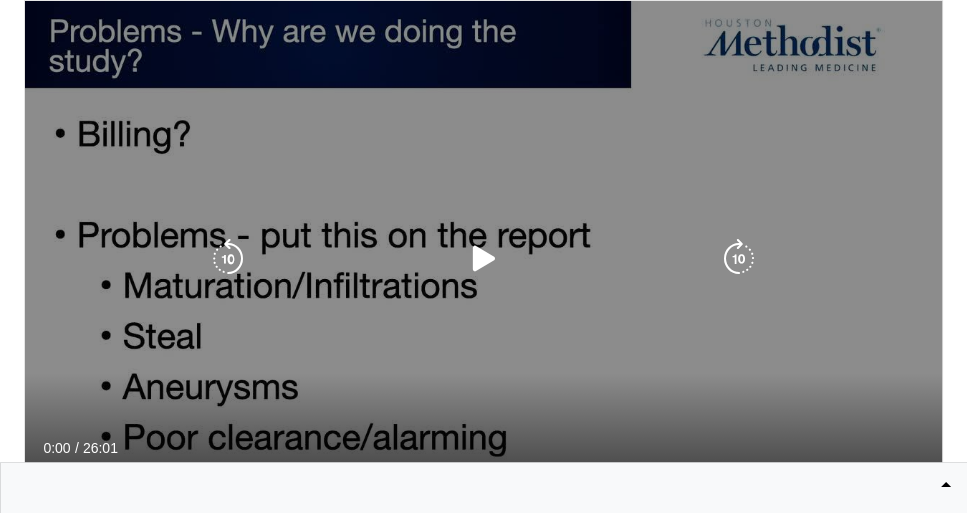 click at bounding box center [483, 259] 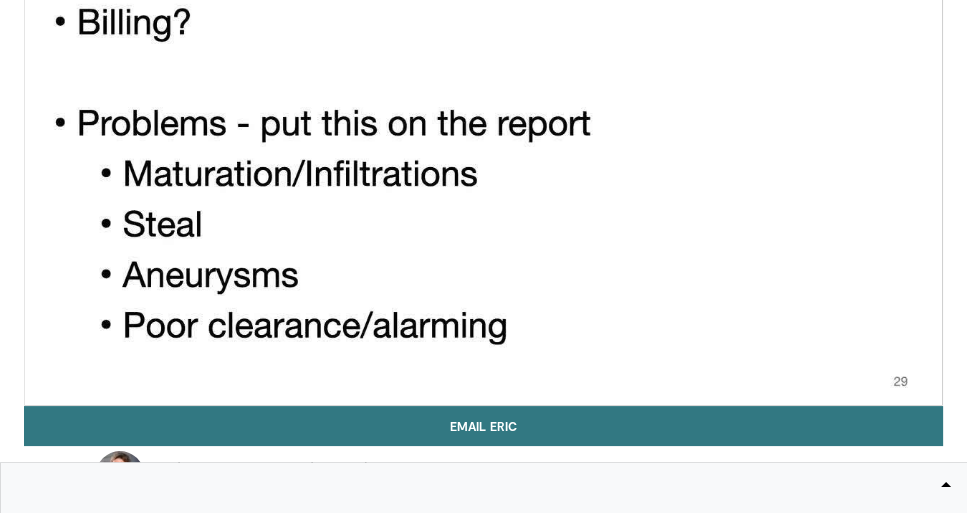 scroll, scrollTop: 171, scrollLeft: 0, axis: vertical 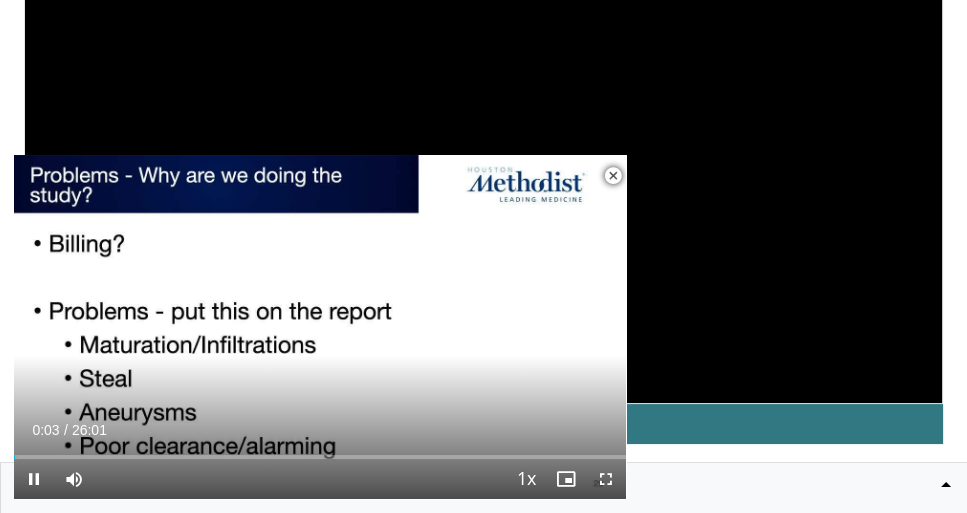 click at bounding box center [613, 176] 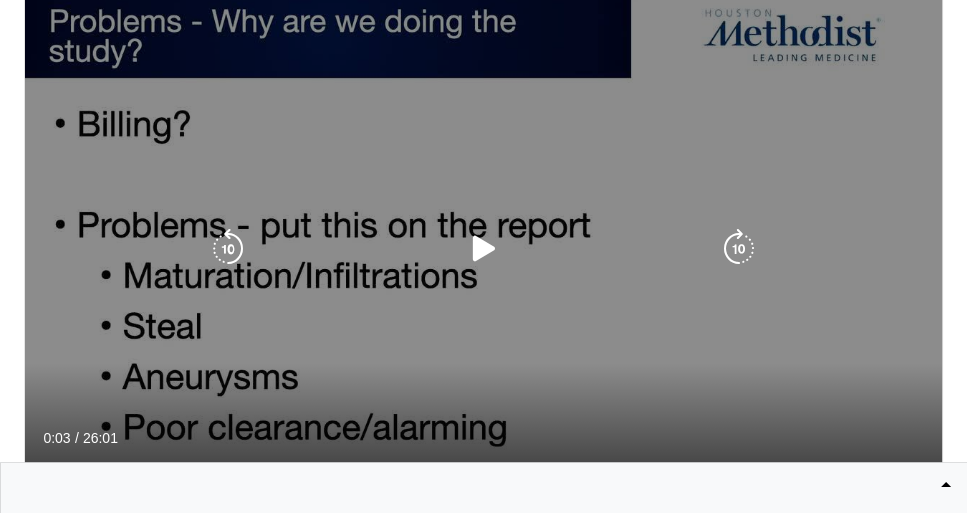 scroll, scrollTop: 57, scrollLeft: 0, axis: vertical 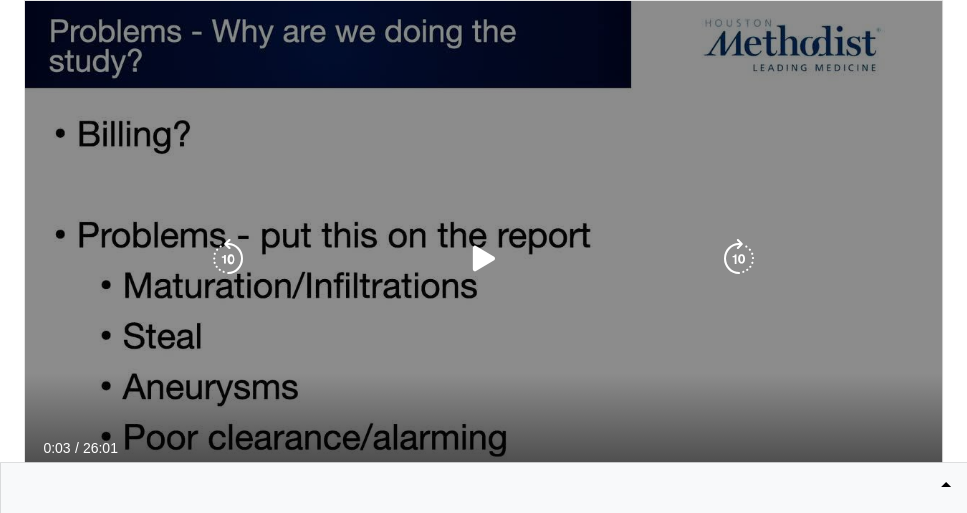 click at bounding box center (484, 259) 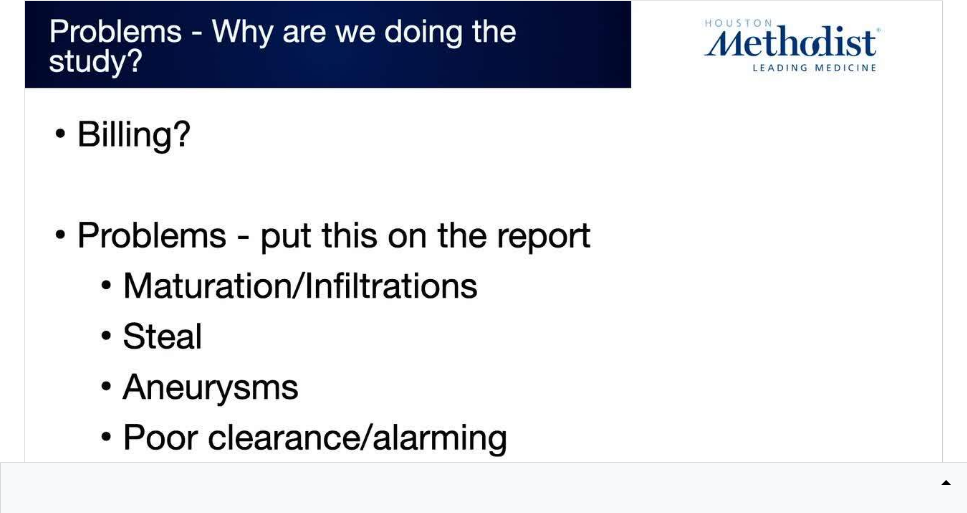 scroll, scrollTop: 0, scrollLeft: 0, axis: both 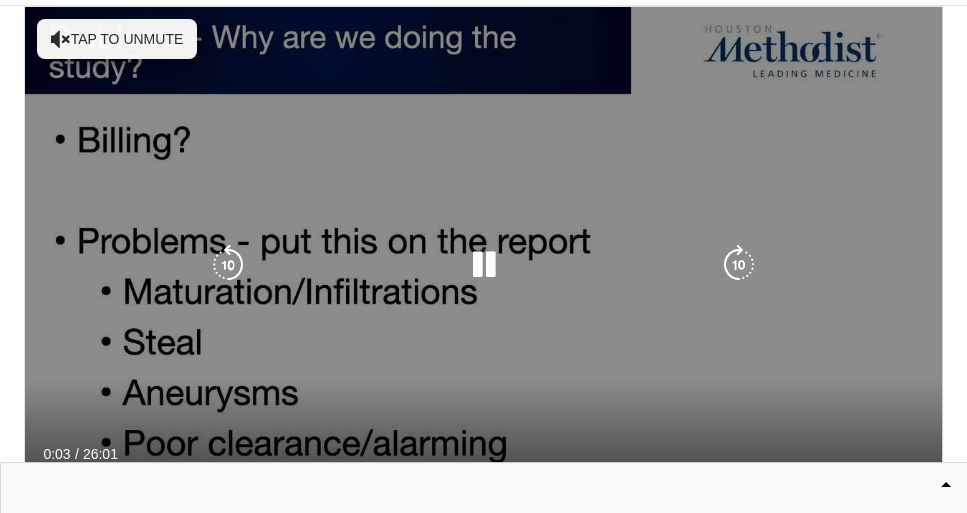 click on "Tap to unmute" at bounding box center (117, 39) 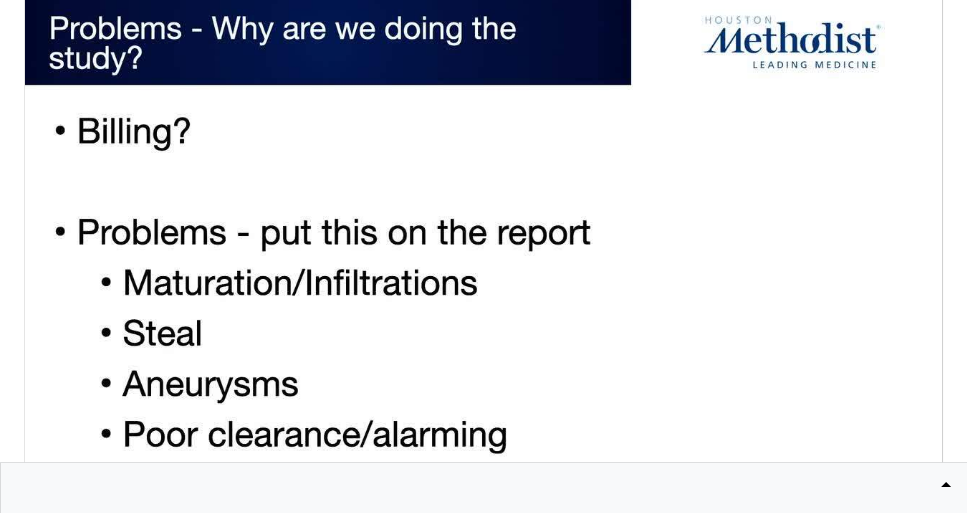 scroll, scrollTop: 51, scrollLeft: 0, axis: vertical 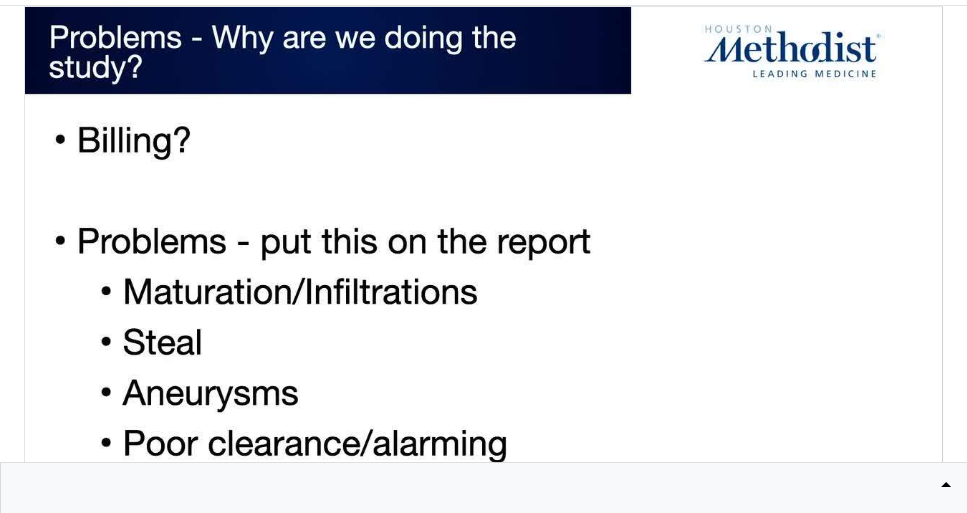 click on "**********" at bounding box center (483, 1930) 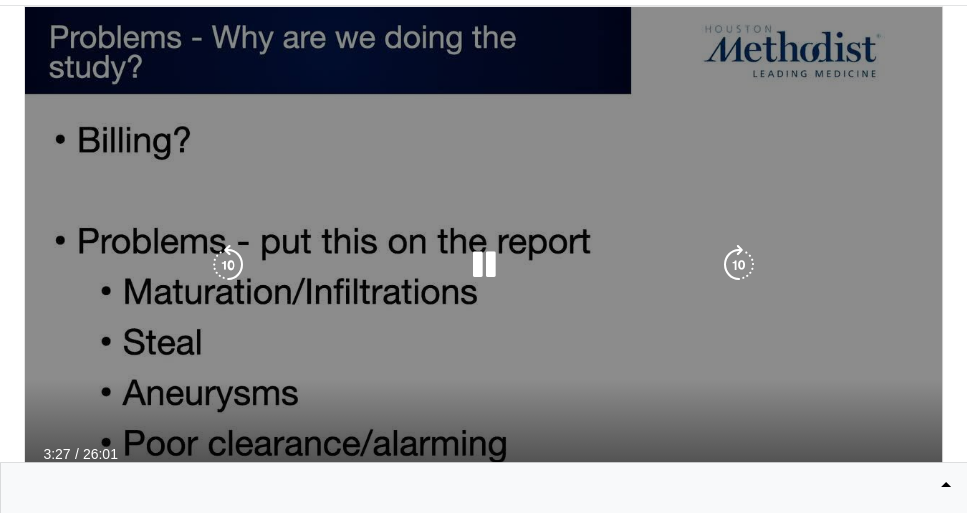click on "180 seconds
Tap to unmute" at bounding box center (483, 265) 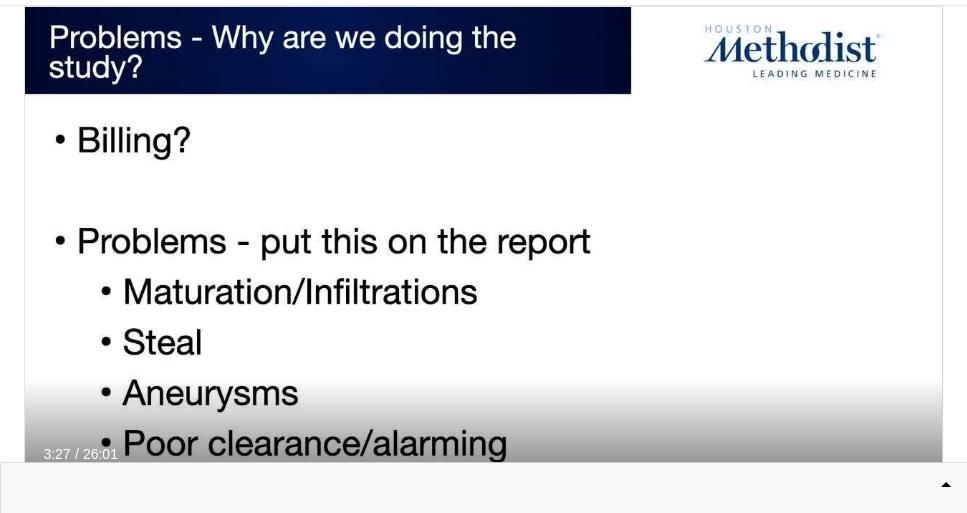 click on "**********" at bounding box center (483, 1930) 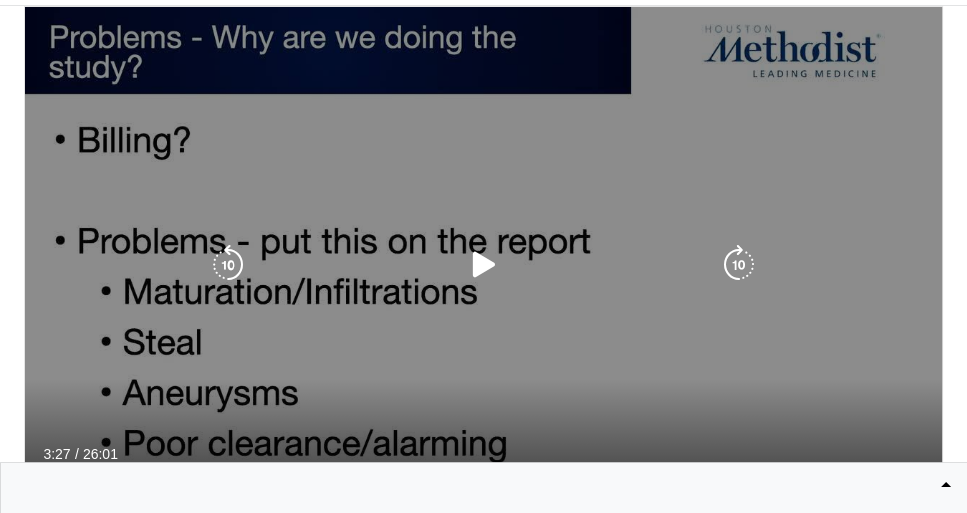 click at bounding box center [484, 265] 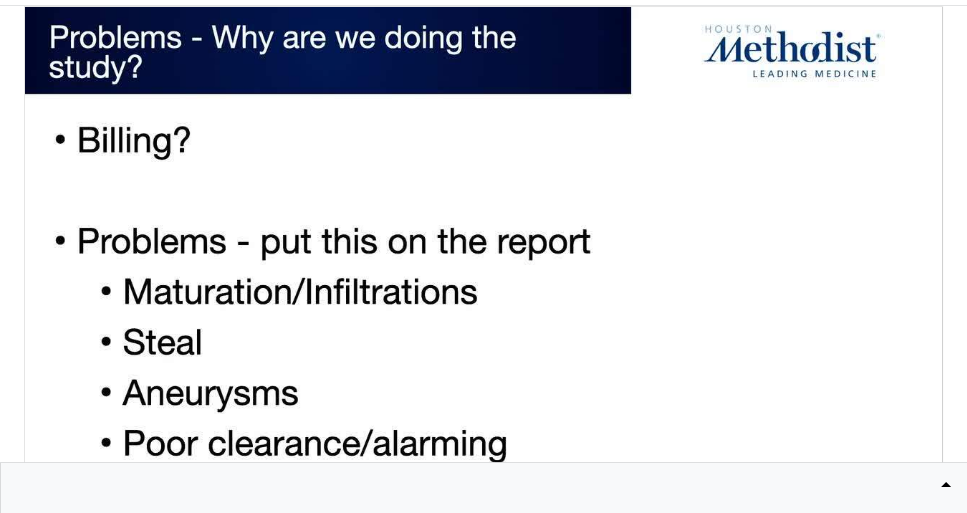type 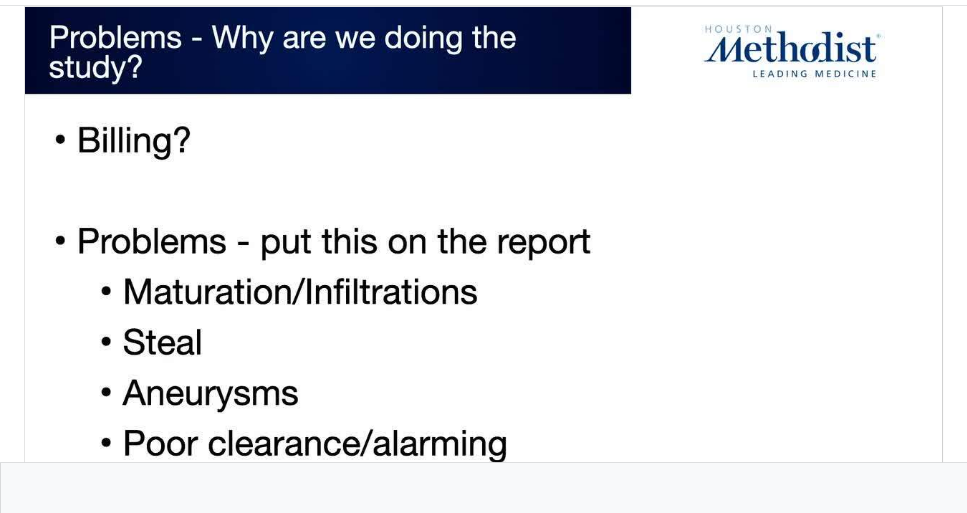 scroll, scrollTop: 26, scrollLeft: 0, axis: vertical 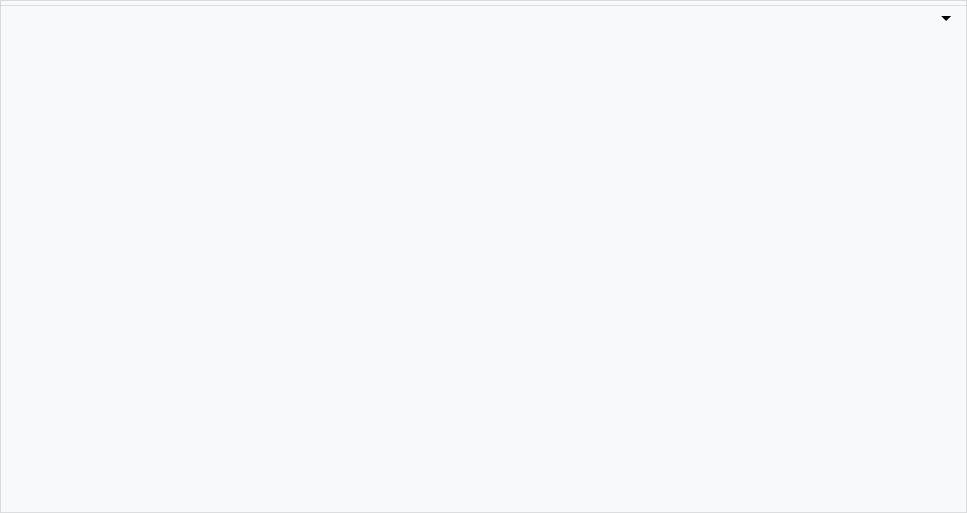 click at bounding box center (946, 20) 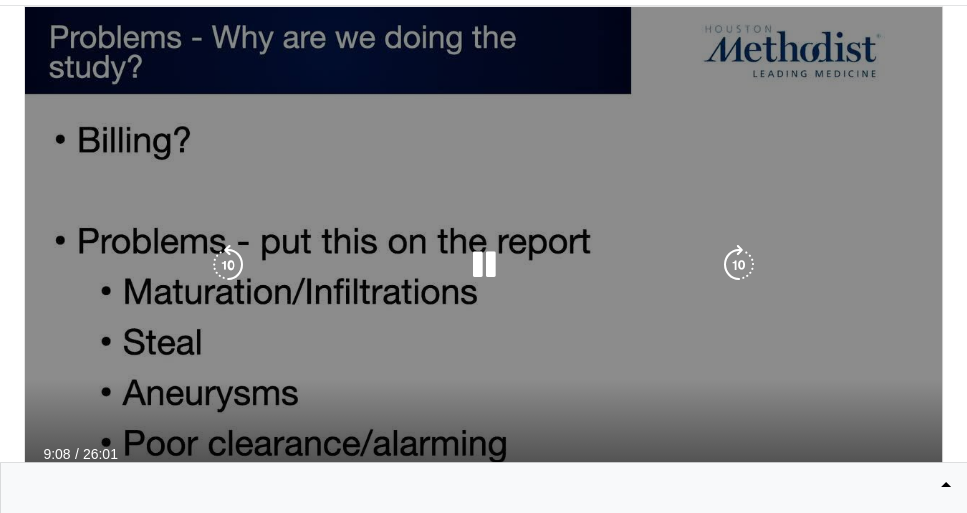 click on "100 seconds
Tap to unmute" at bounding box center [483, 265] 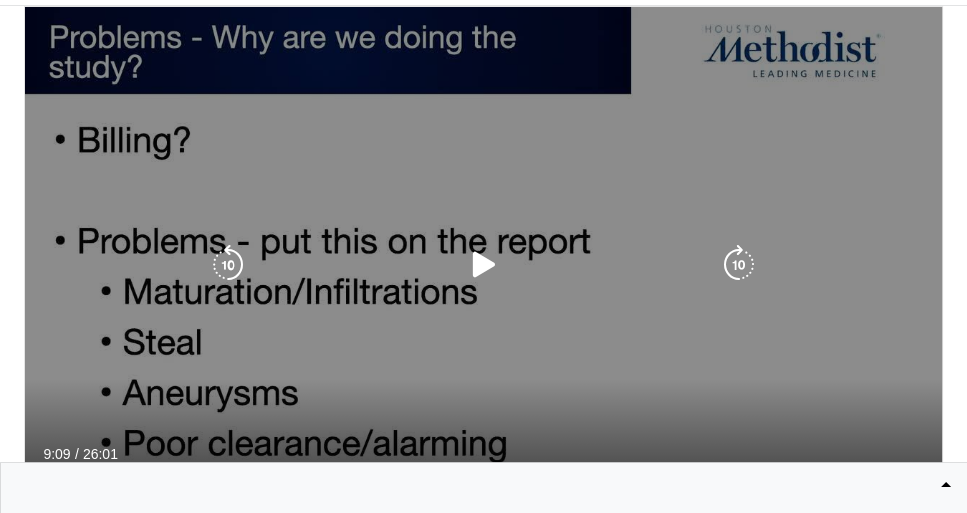click at bounding box center (484, 265) 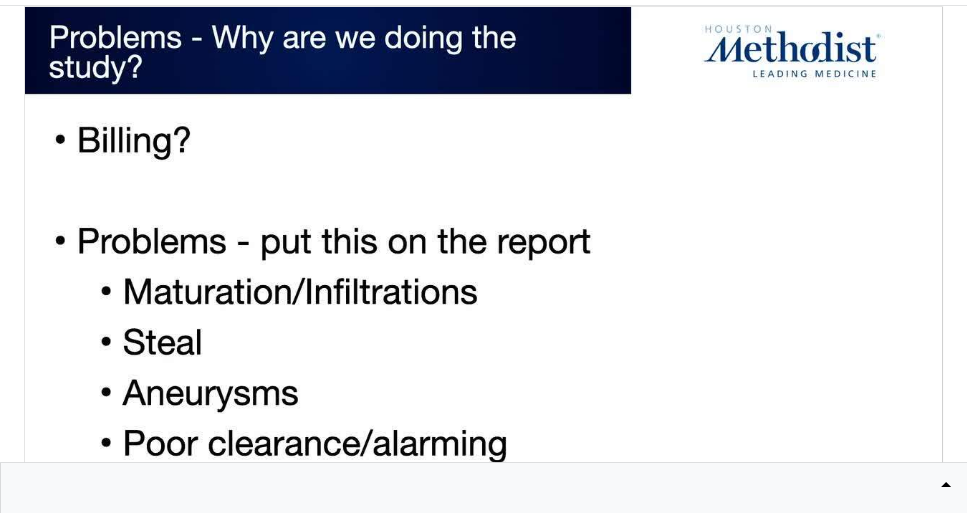 click on "**********" at bounding box center [483, 543] 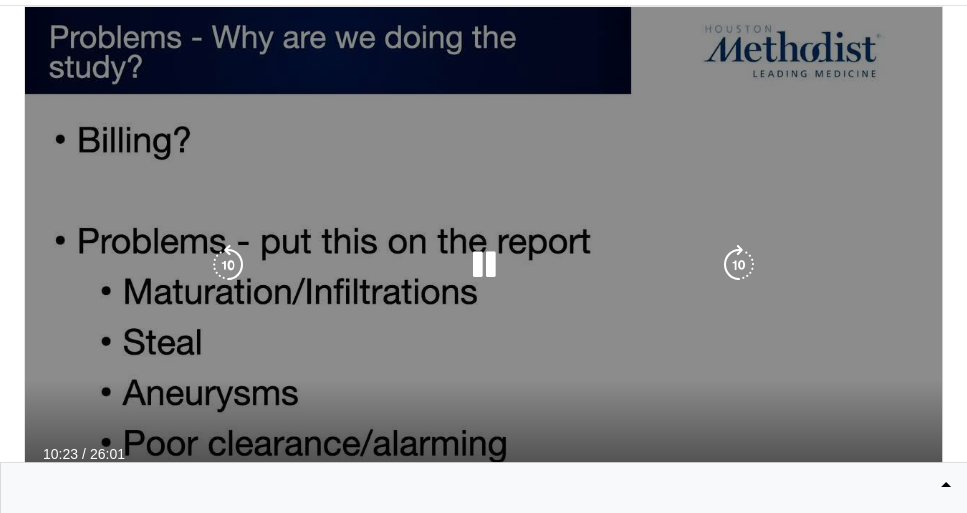 click on "50 seconds
Tap to unmute" at bounding box center [483, 265] 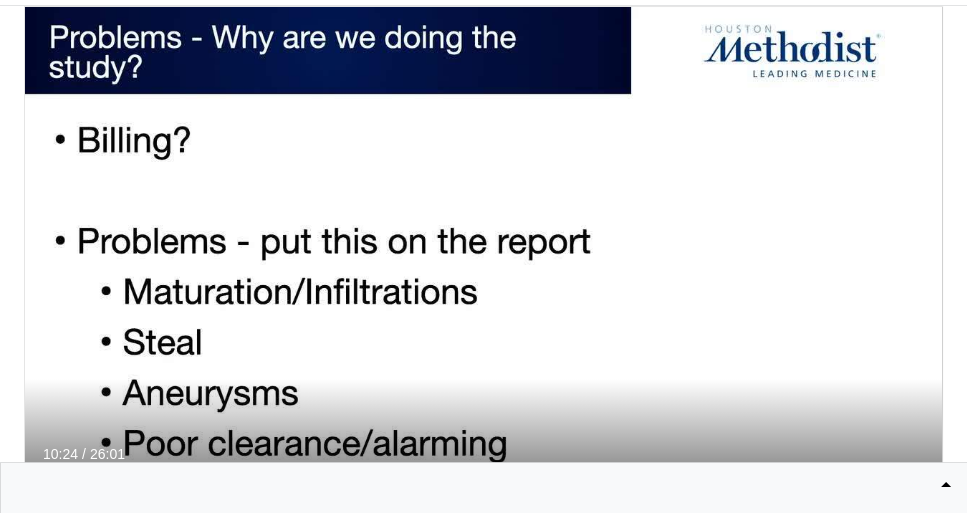 click on "**********" at bounding box center (483, 1930) 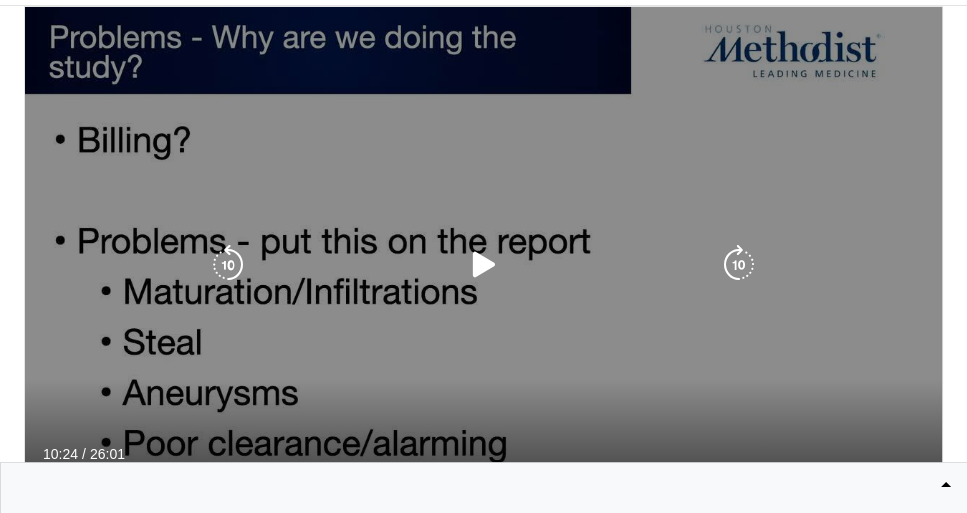 click at bounding box center [484, 265] 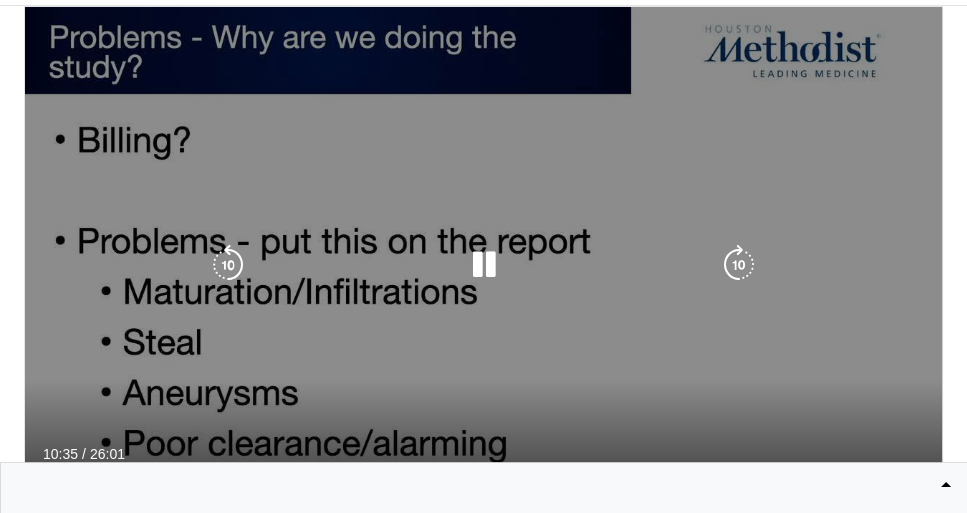 click on "50 seconds
Tap to unmute" at bounding box center (483, 265) 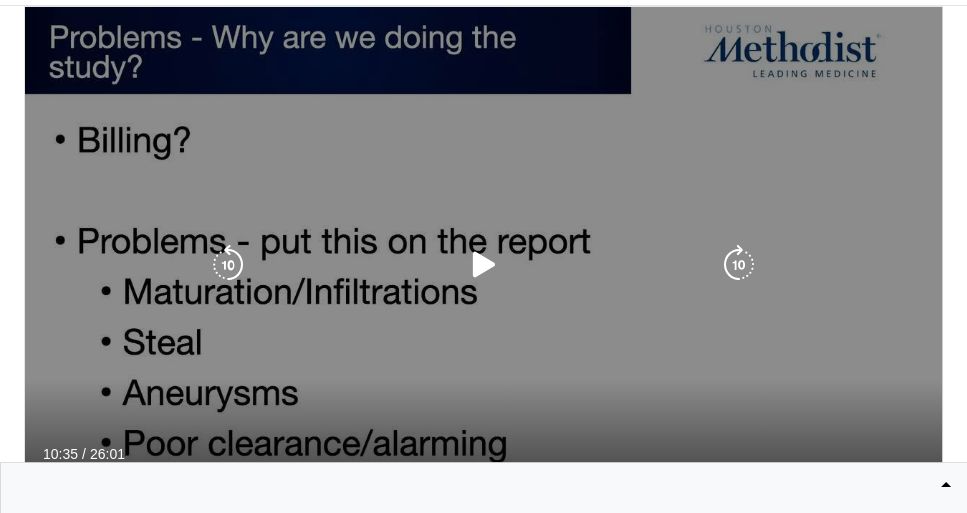 click at bounding box center [484, 265] 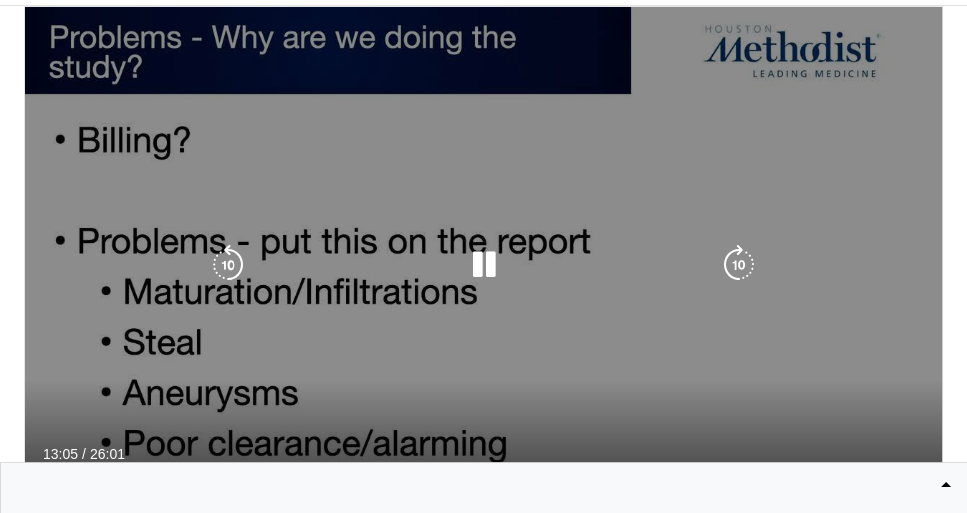scroll, scrollTop: 51, scrollLeft: 0, axis: vertical 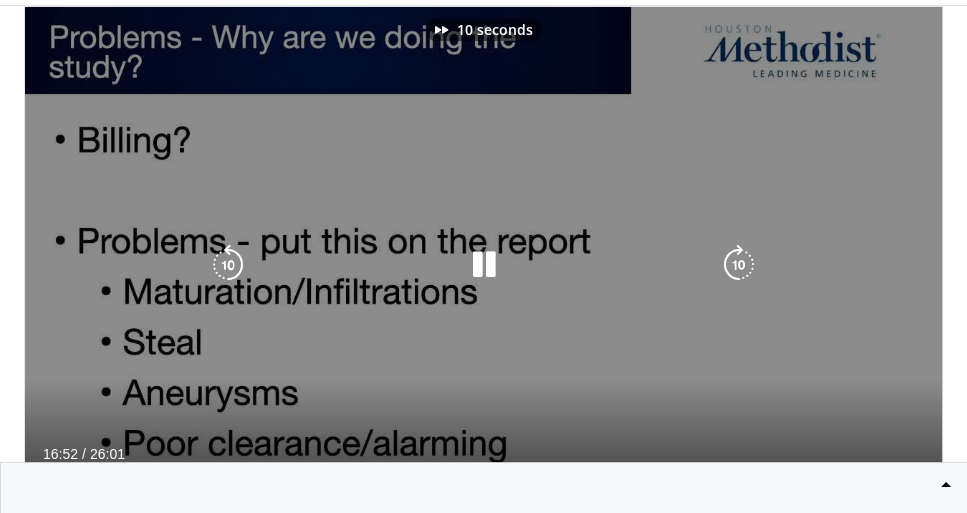 click at bounding box center (483, 265) 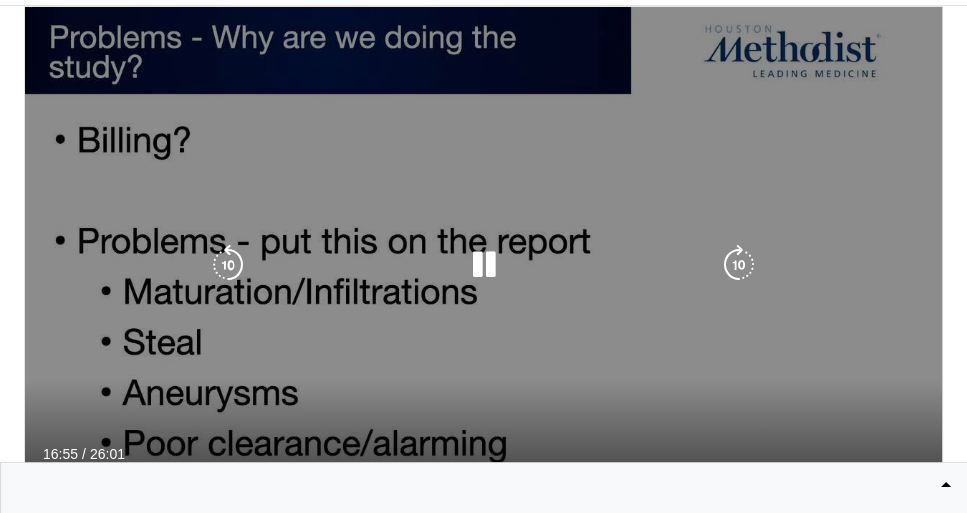 click at bounding box center [484, 265] 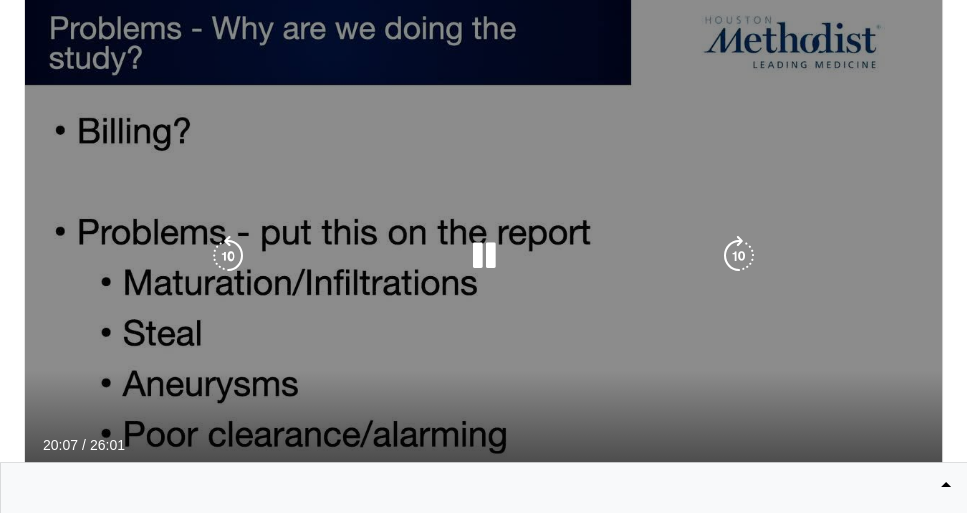 scroll, scrollTop: 59, scrollLeft: 0, axis: vertical 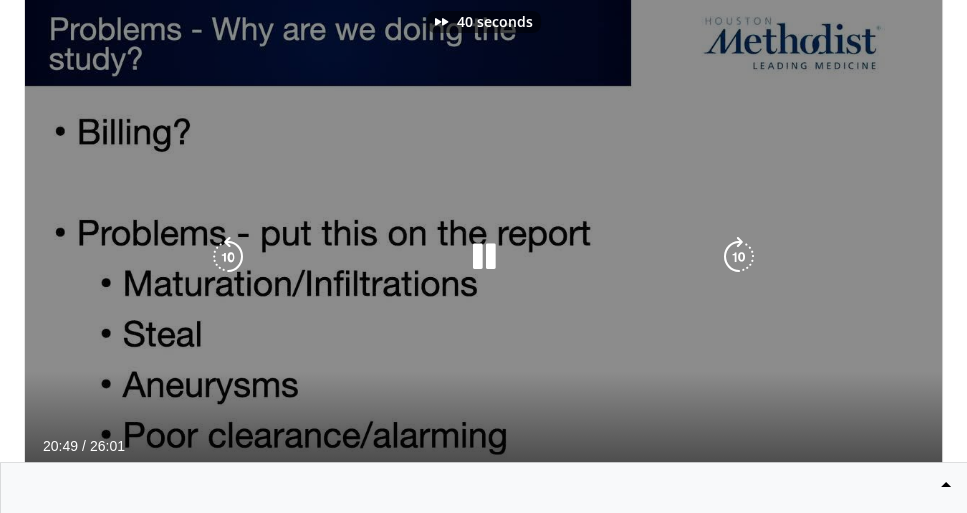 click on "40 seconds
Tap to unmute" at bounding box center [483, 257] 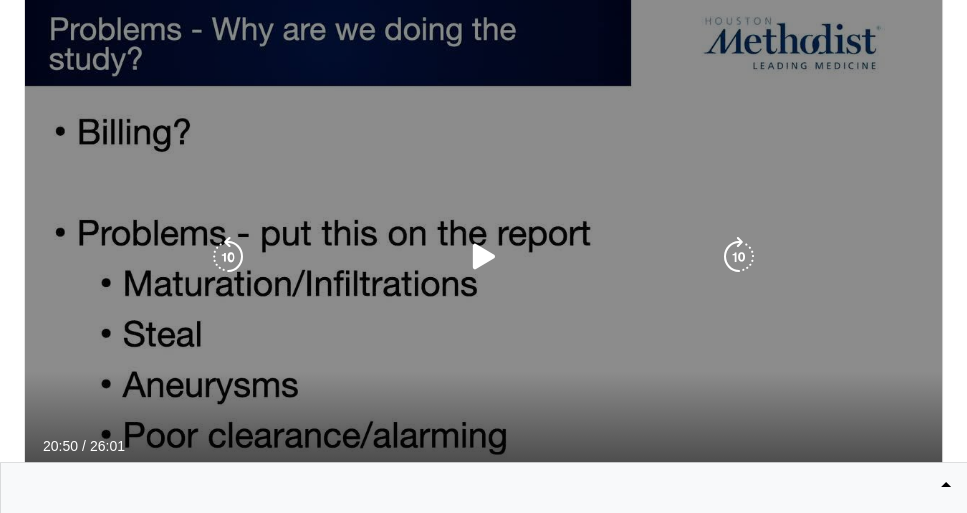 click on "40 seconds
Tap to unmute" at bounding box center (483, 257) 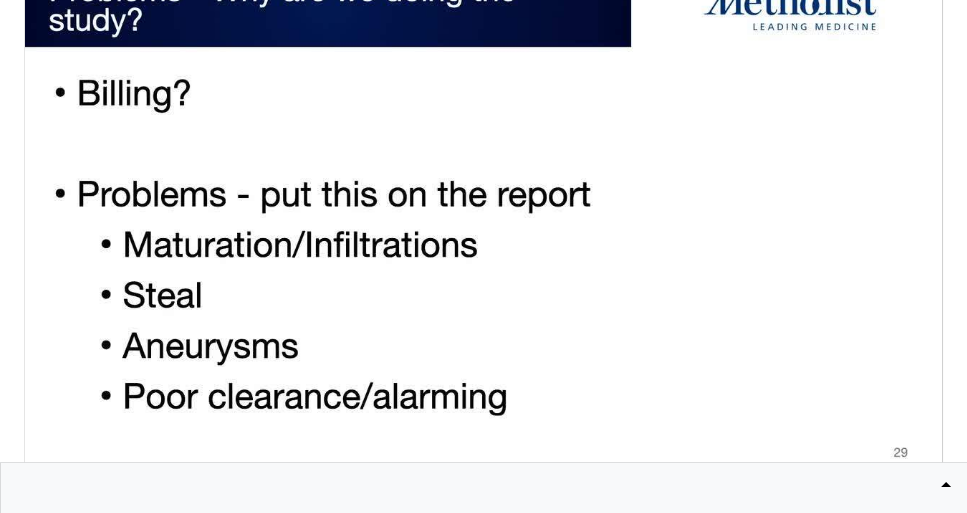 scroll, scrollTop: 69, scrollLeft: 0, axis: vertical 